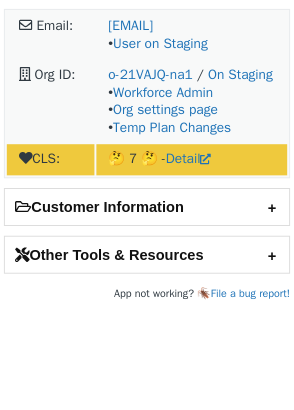 scroll, scrollTop: 0, scrollLeft: 0, axis: both 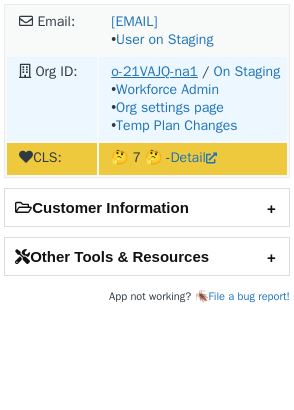 click on "o-21VAJQ-na1" at bounding box center [154, 71] 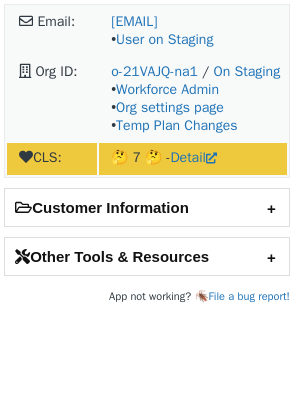 scroll, scrollTop: 0, scrollLeft: 0, axis: both 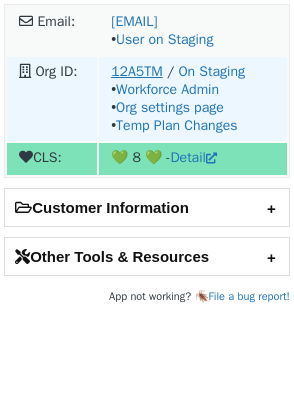 click on "12A5TM" at bounding box center (137, 71) 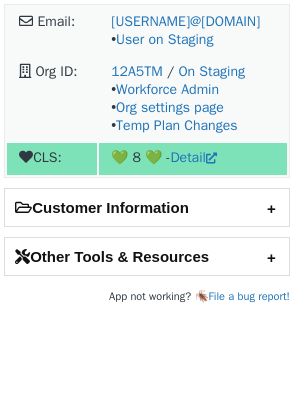 scroll, scrollTop: 0, scrollLeft: 0, axis: both 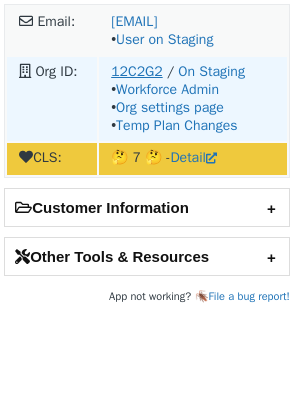 click on "12C2G2" at bounding box center [136, 71] 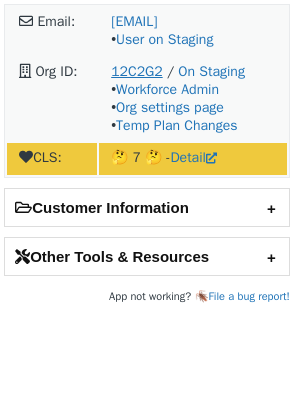scroll, scrollTop: 0, scrollLeft: 0, axis: both 